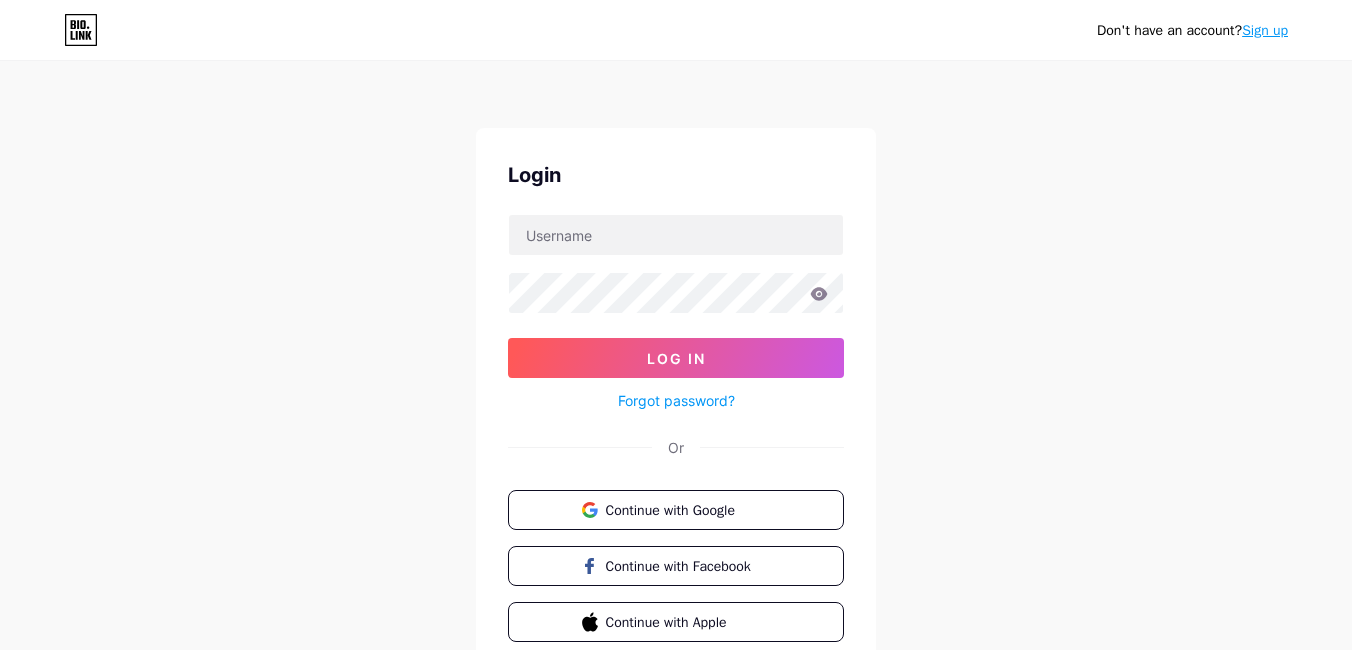 scroll, scrollTop: 0, scrollLeft: 0, axis: both 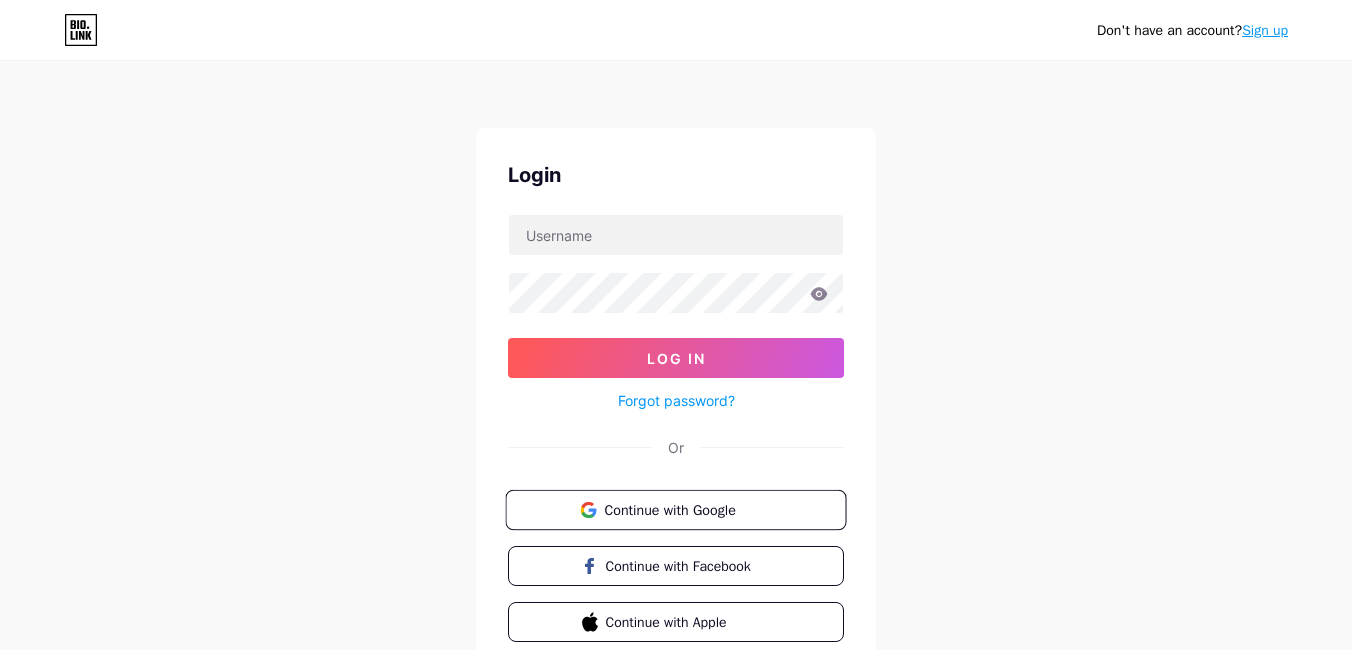 click on "Continue with Google" at bounding box center (687, 509) 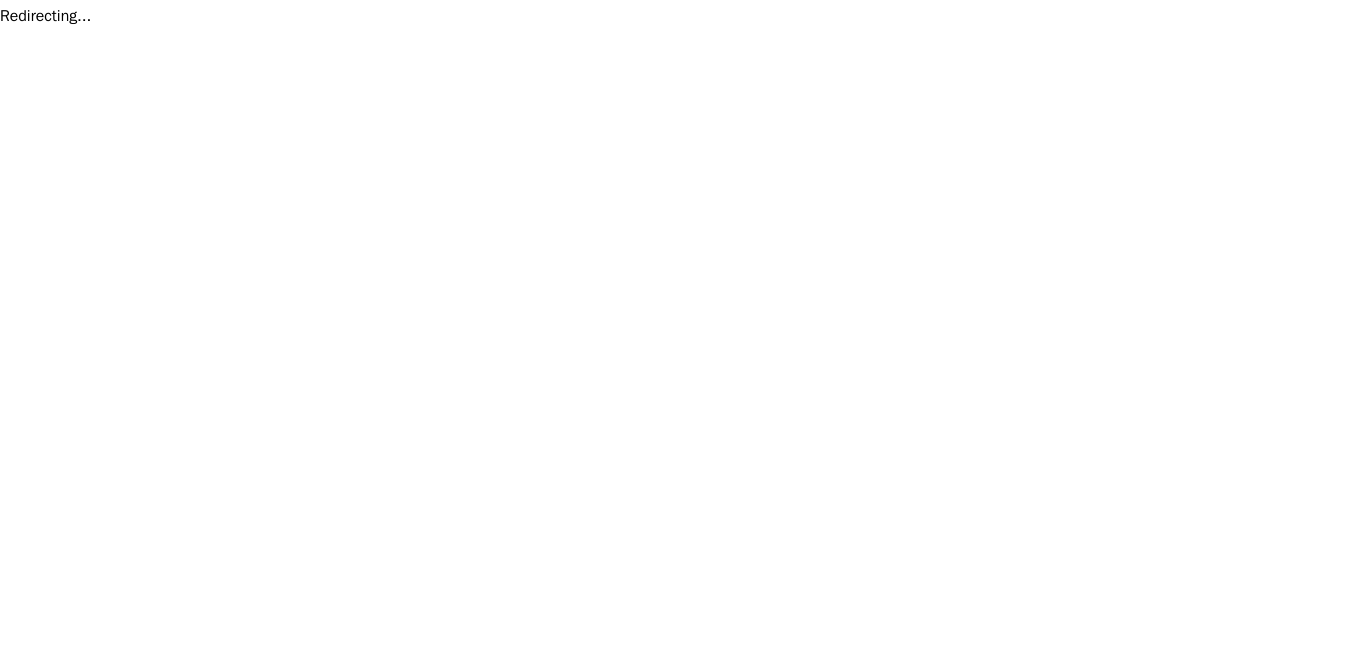 scroll, scrollTop: 0, scrollLeft: 0, axis: both 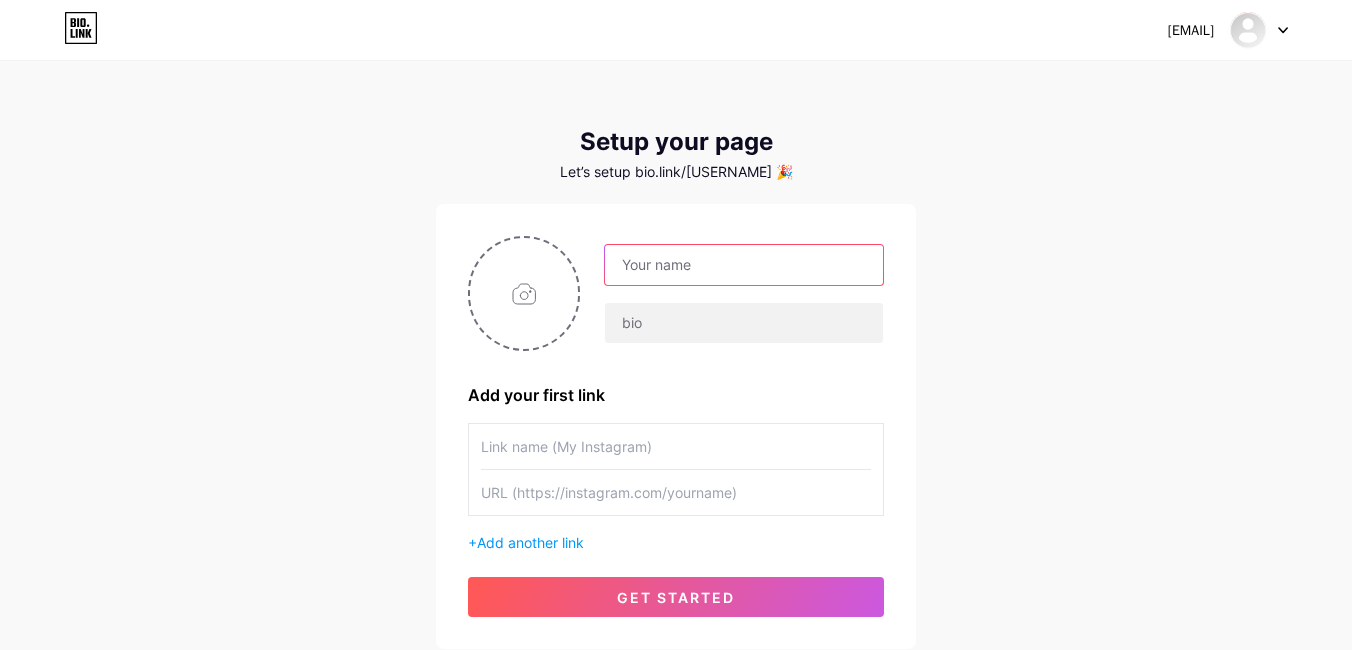 type on "[EMAIL]" 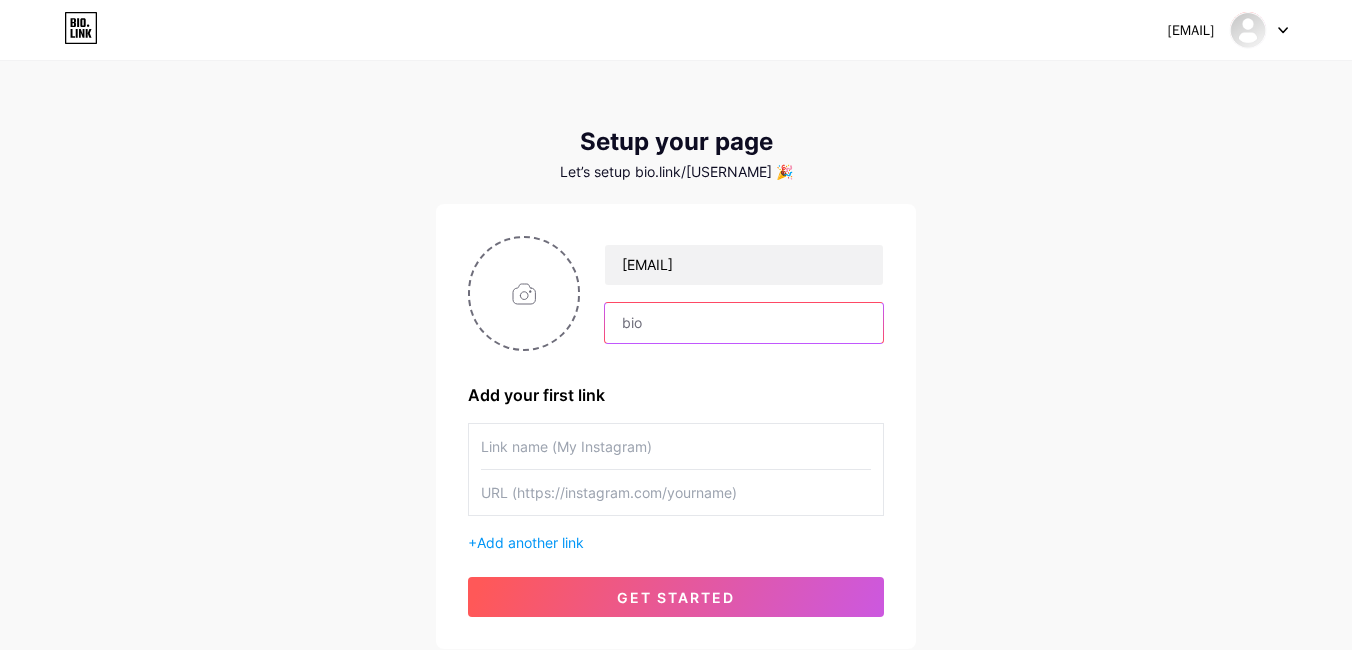 click at bounding box center (744, 323) 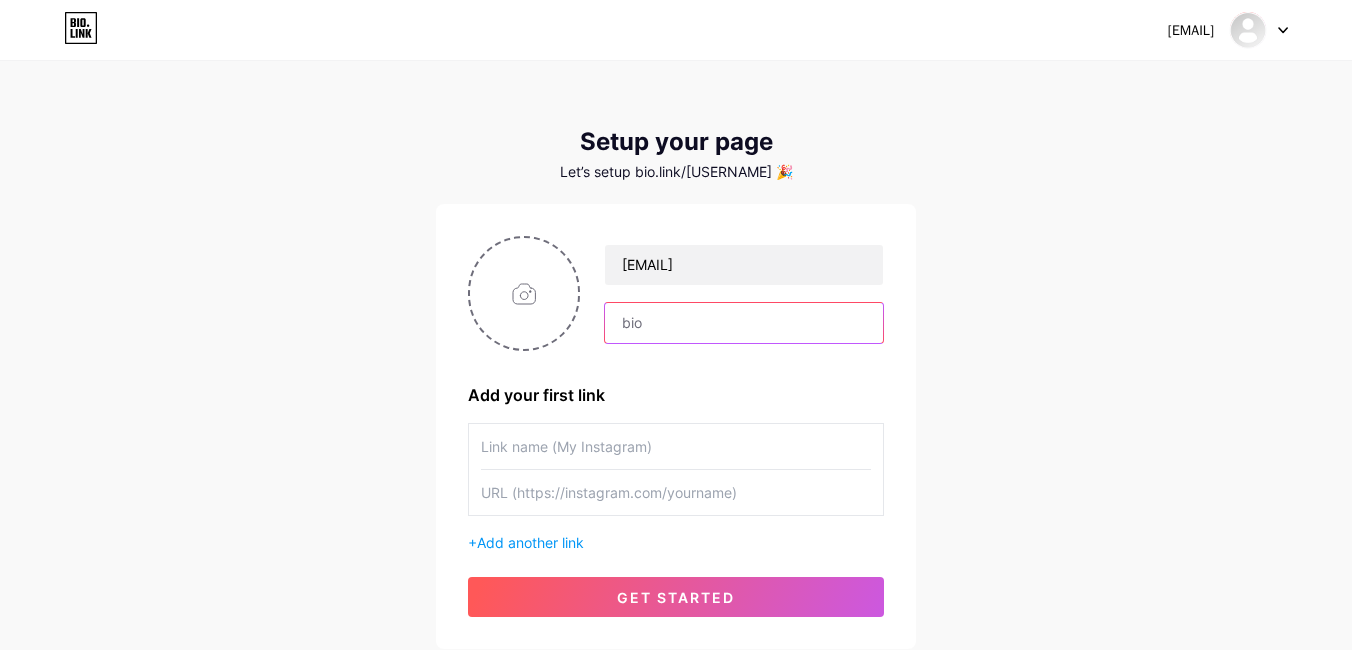 paste on "Hellstar® at the Hellstar Hoodie USA Official Store Get Up To 40 Off on Hoodies, T-Shirts Sweatpants Big Discounts with Fast Shipping Worldwide" 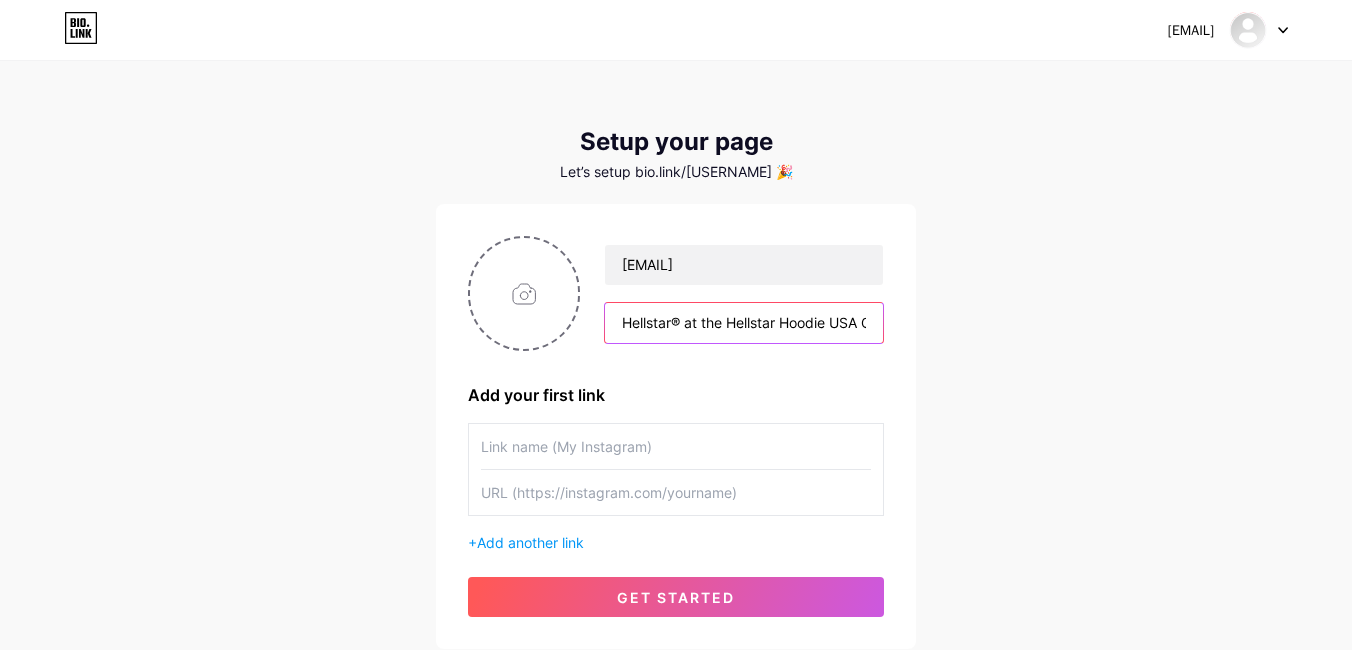 scroll, scrollTop: 0, scrollLeft: 723, axis: horizontal 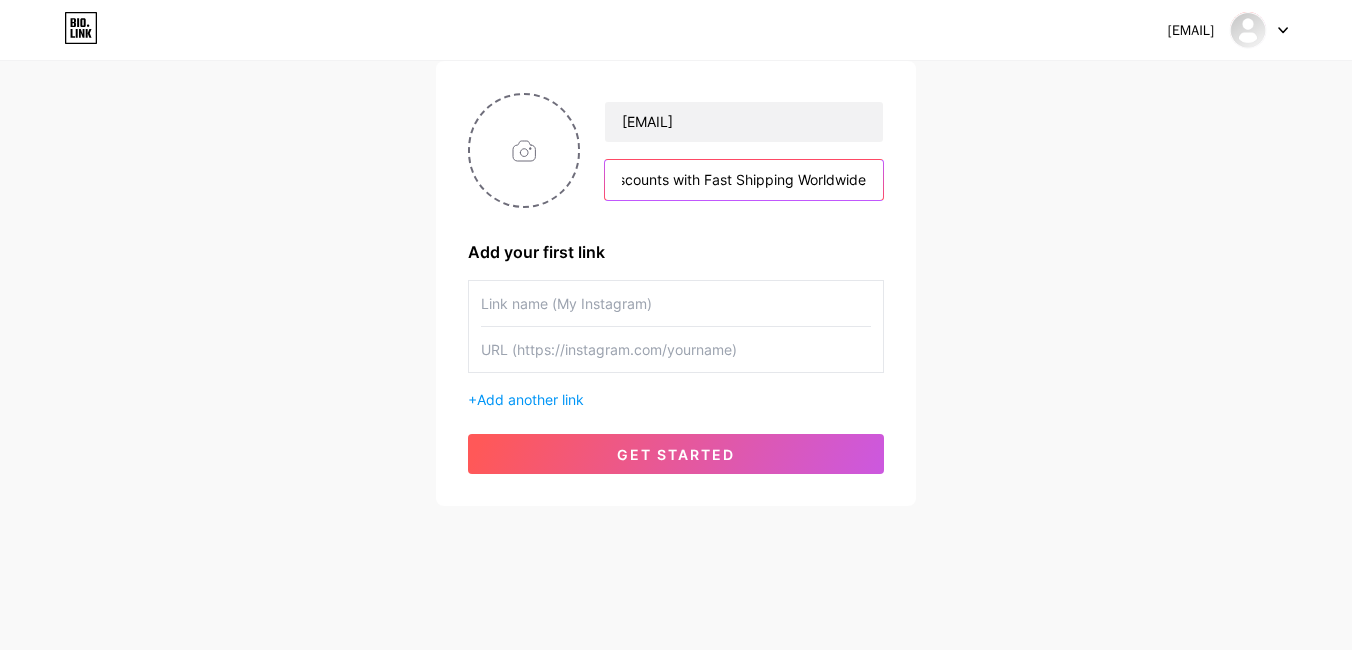 type on "Hellstar® at the Hellstar Hoodie USA Official Store Get Up To 40 Off on Hoodies, T-Shirts Sweatpants Big Discounts with Fast Shipping Worldwide" 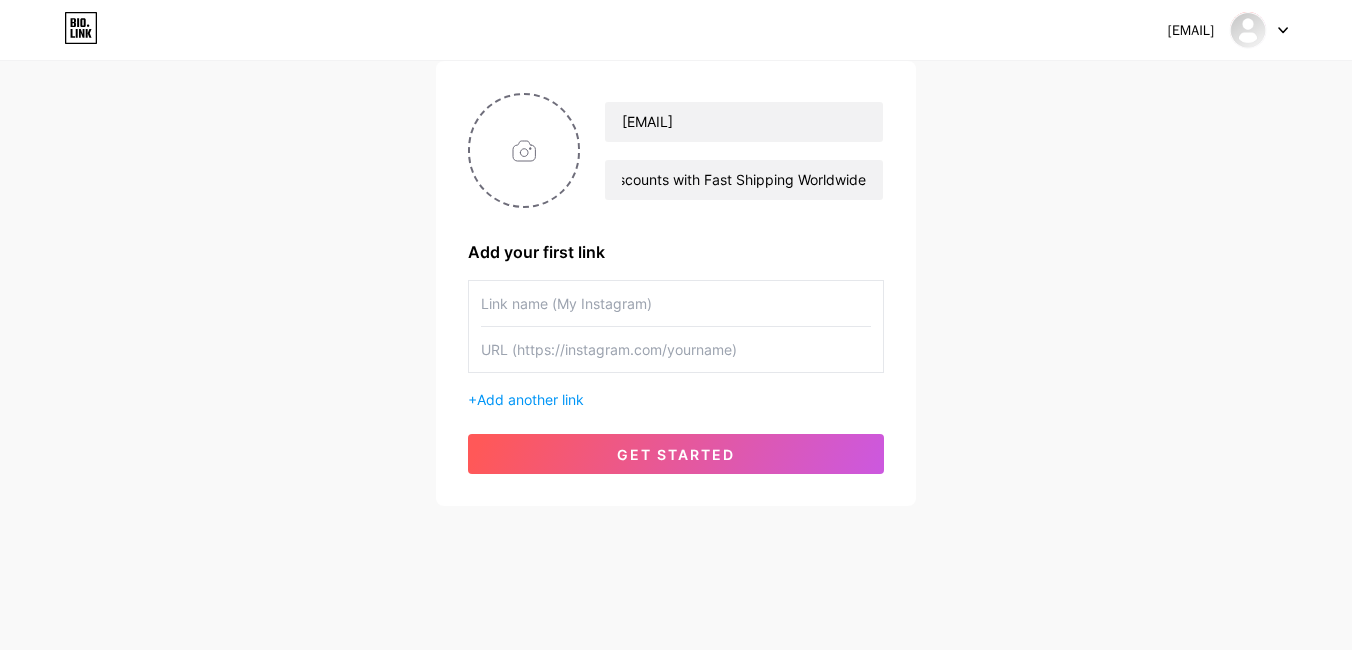 scroll, scrollTop: 0, scrollLeft: 0, axis: both 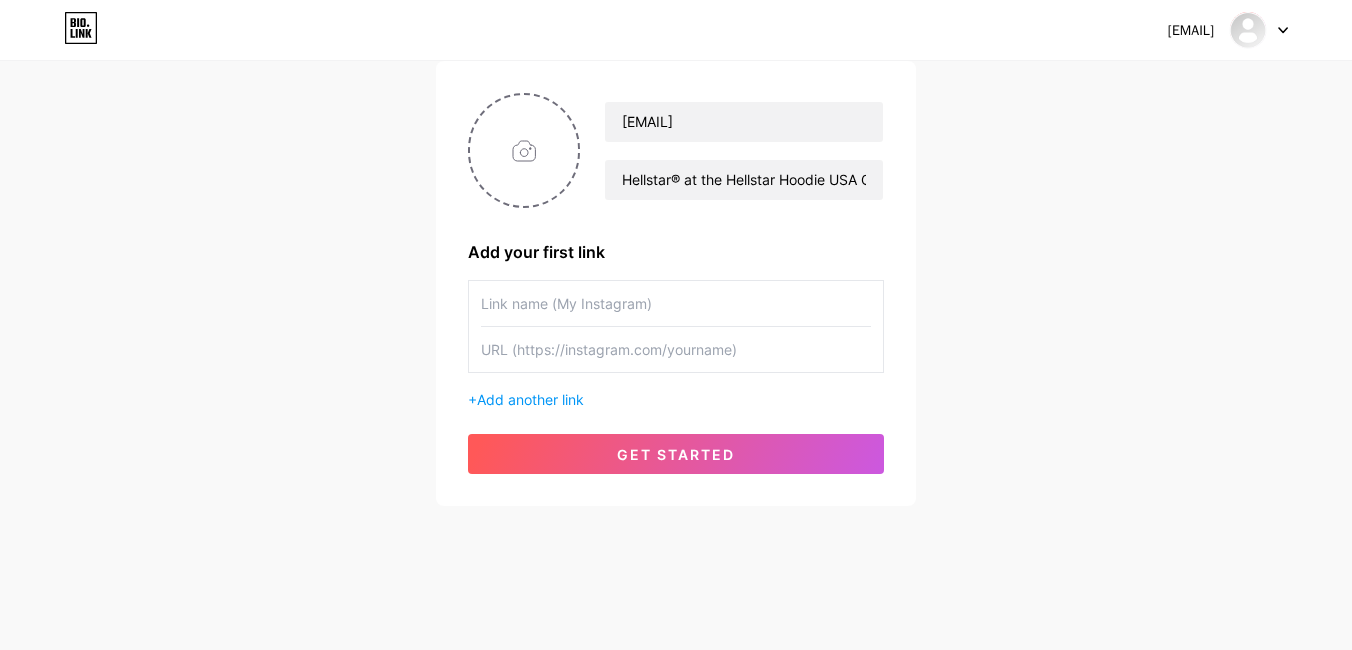 paste on "https://hellstarhoodieusa.com/" 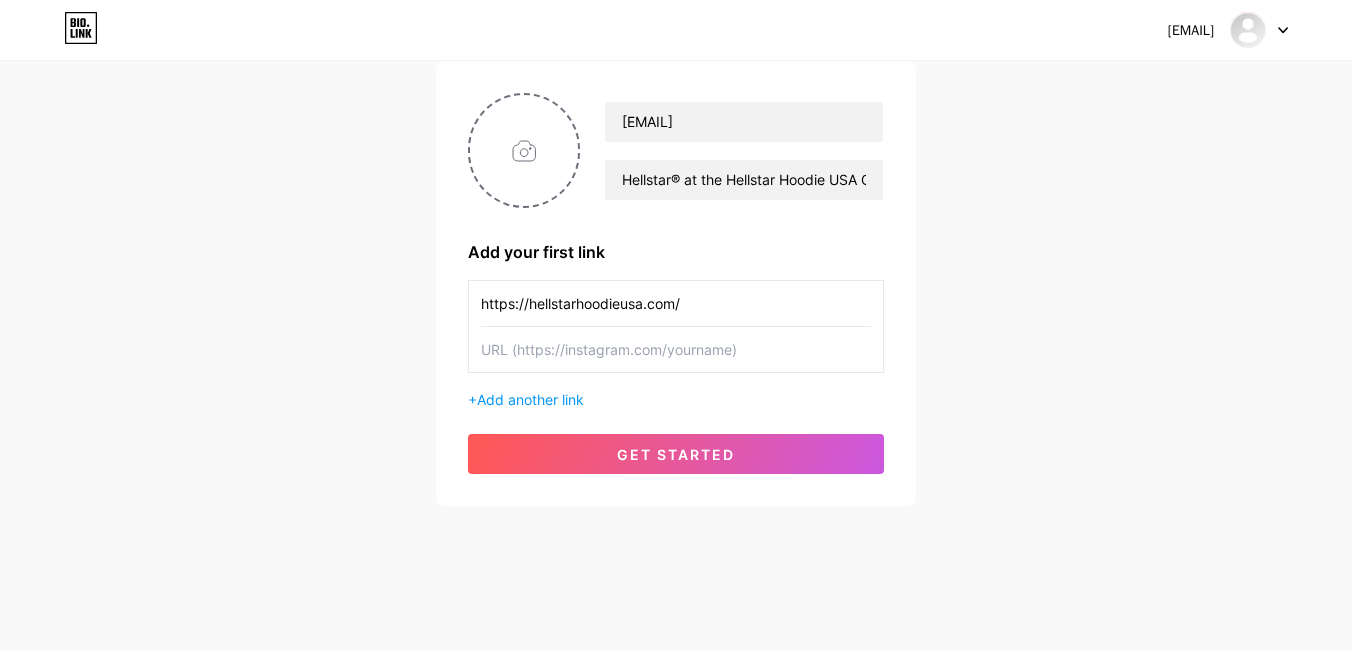 click at bounding box center (676, 303) 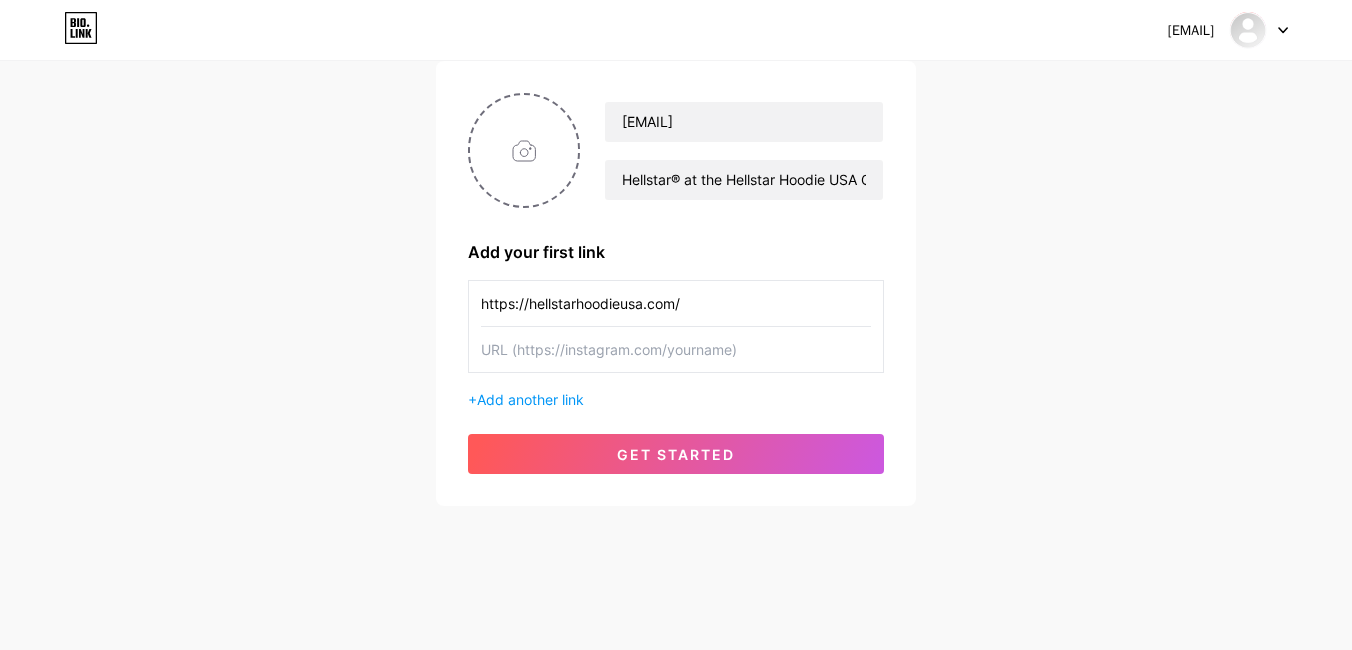 paste on "hellstarhoodie" 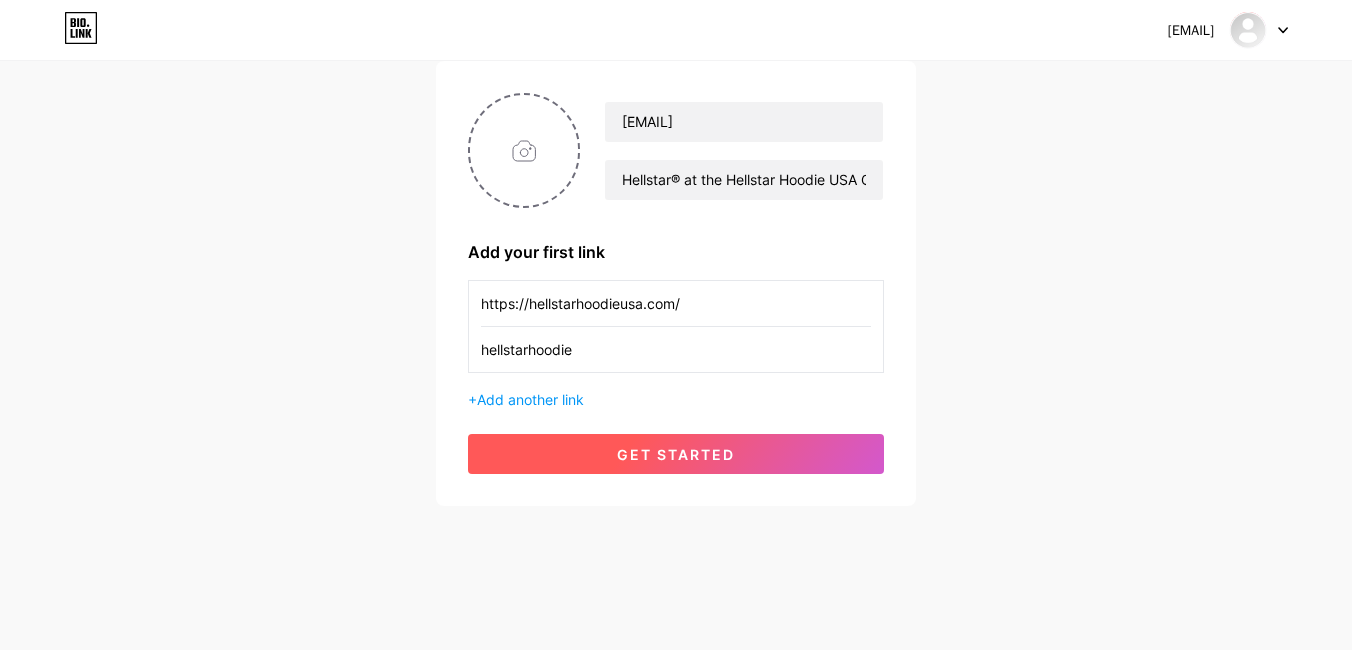 type on "hellstarhoodie" 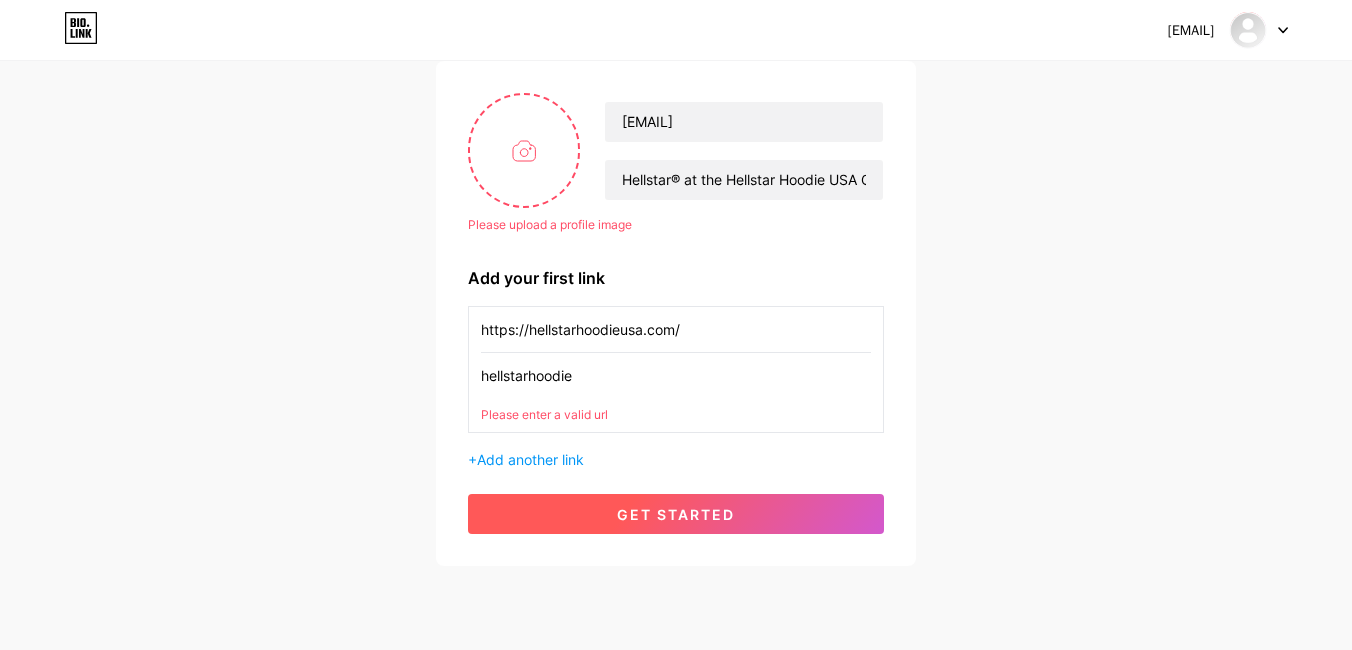 click on "get started" at bounding box center (676, 514) 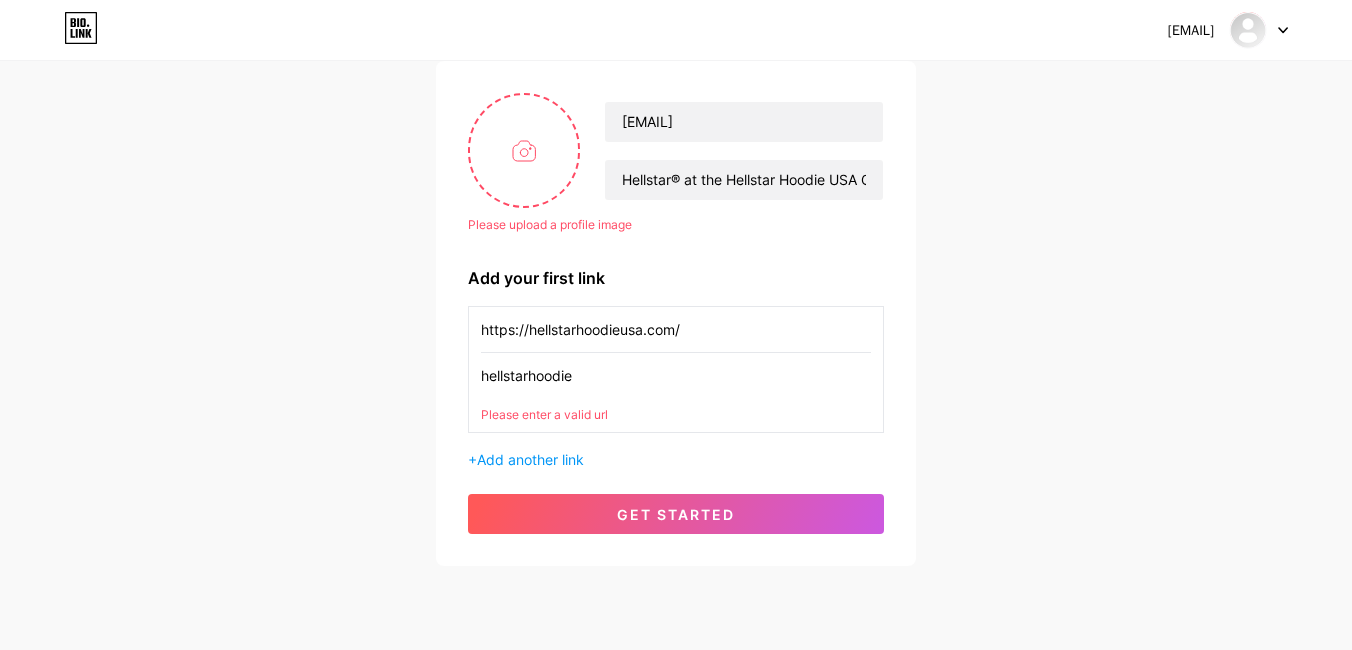 drag, startPoint x: 580, startPoint y: 377, endPoint x: 482, endPoint y: 384, distance: 98.24968 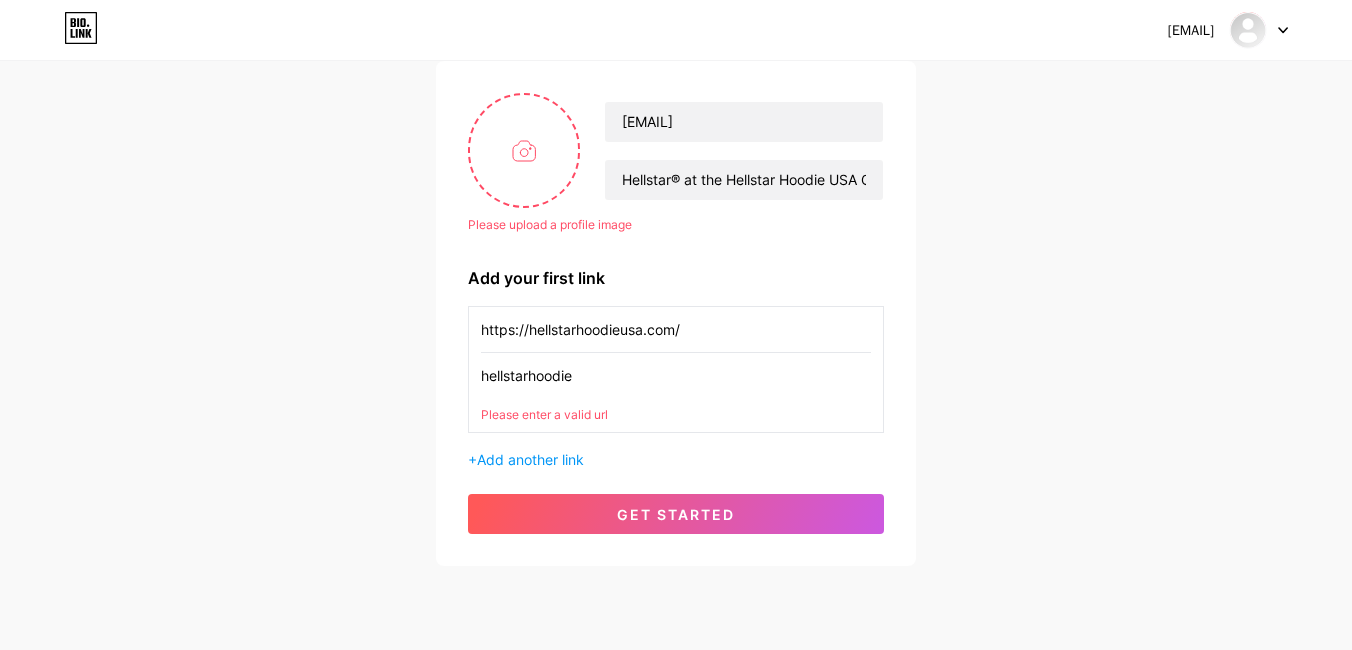 click on "hellstarhoodie" at bounding box center [676, 329] 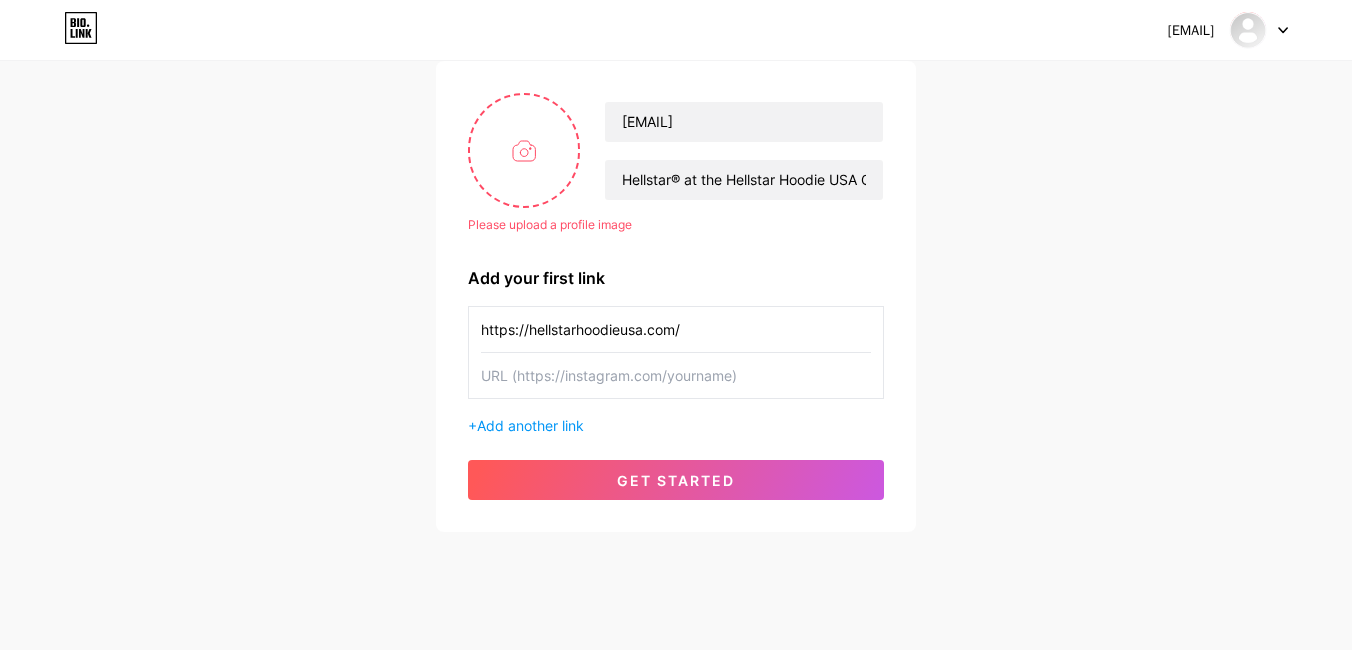 paste on "https://hellstarhoodieusa.com/" 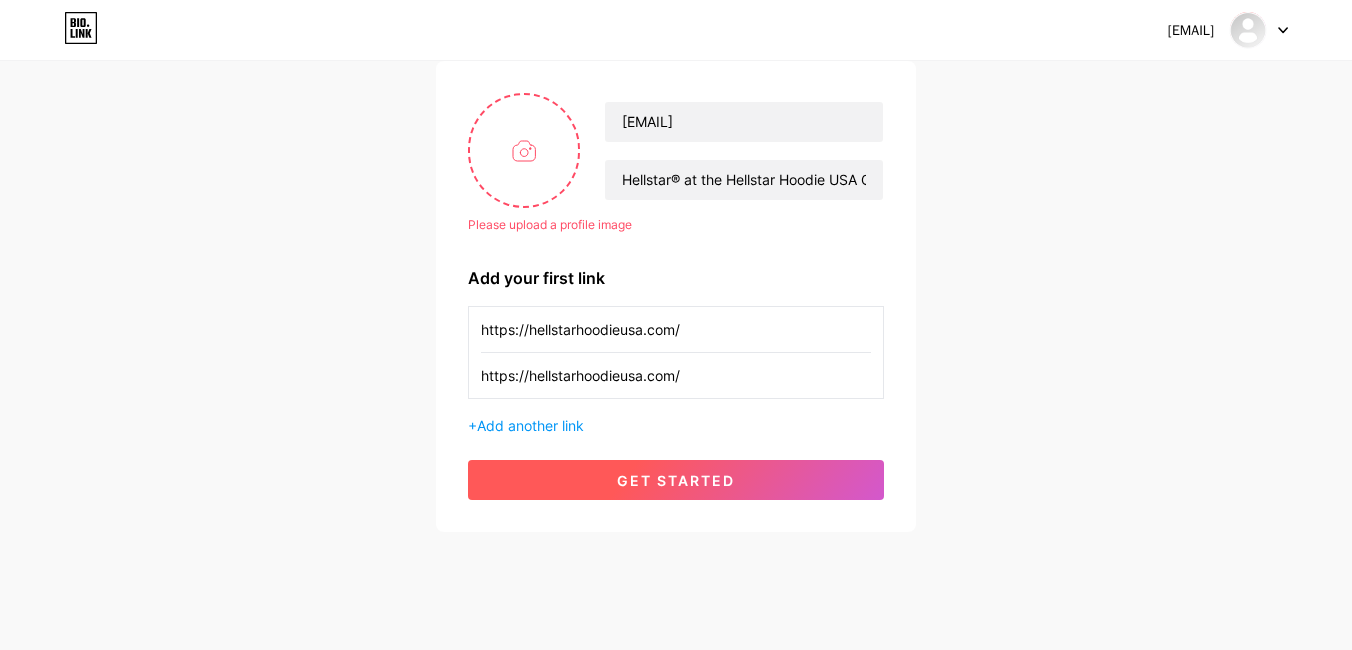 type on "https://hellstarhoodieusa.com/" 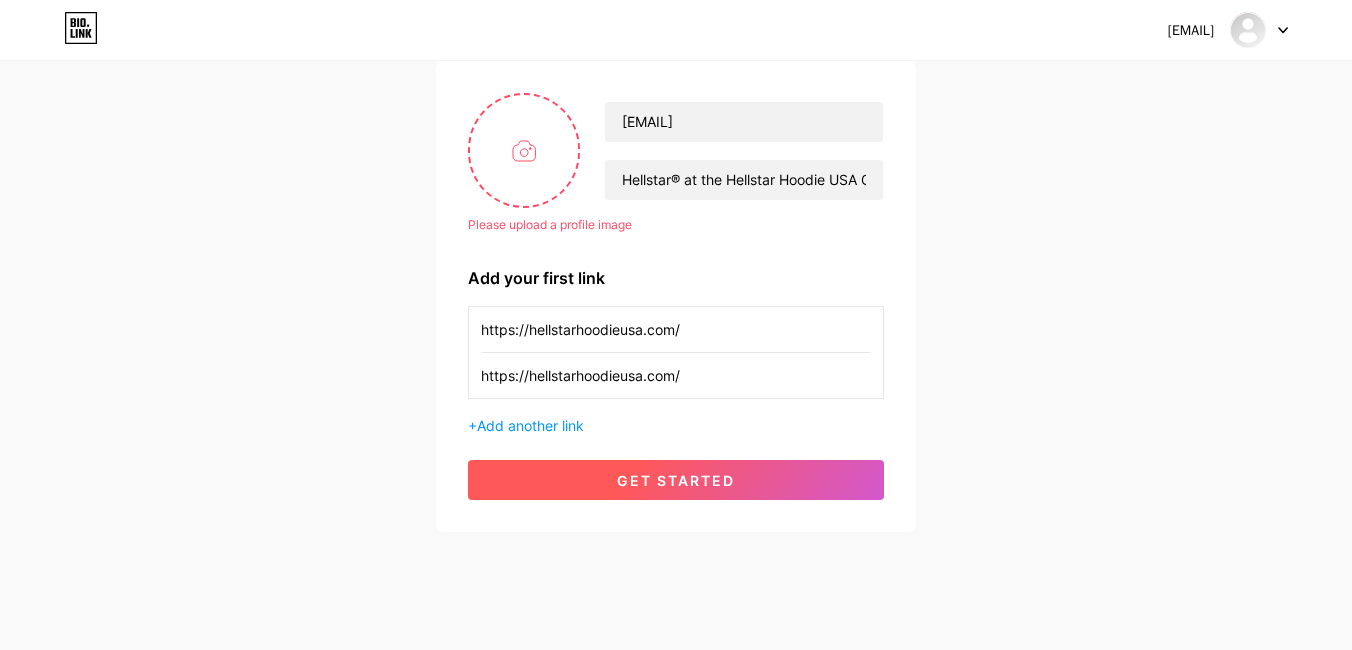 click on "get started" at bounding box center [676, 480] 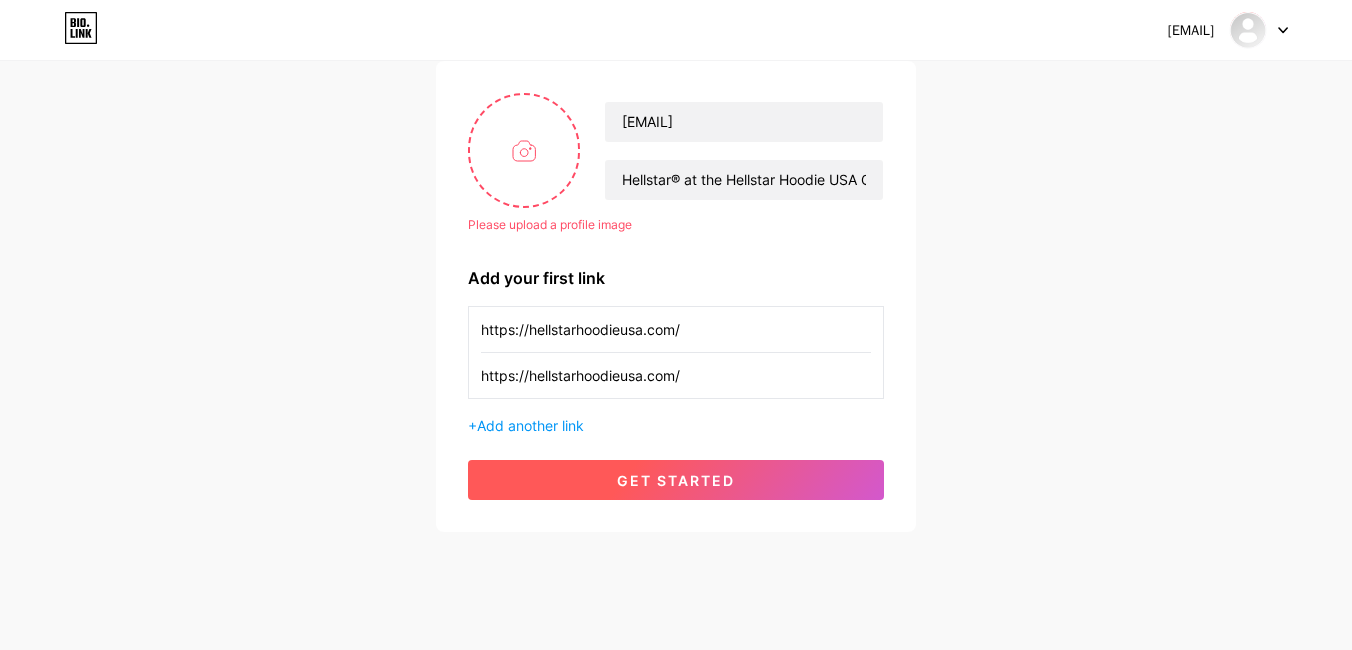 click on "get started" at bounding box center [676, 480] 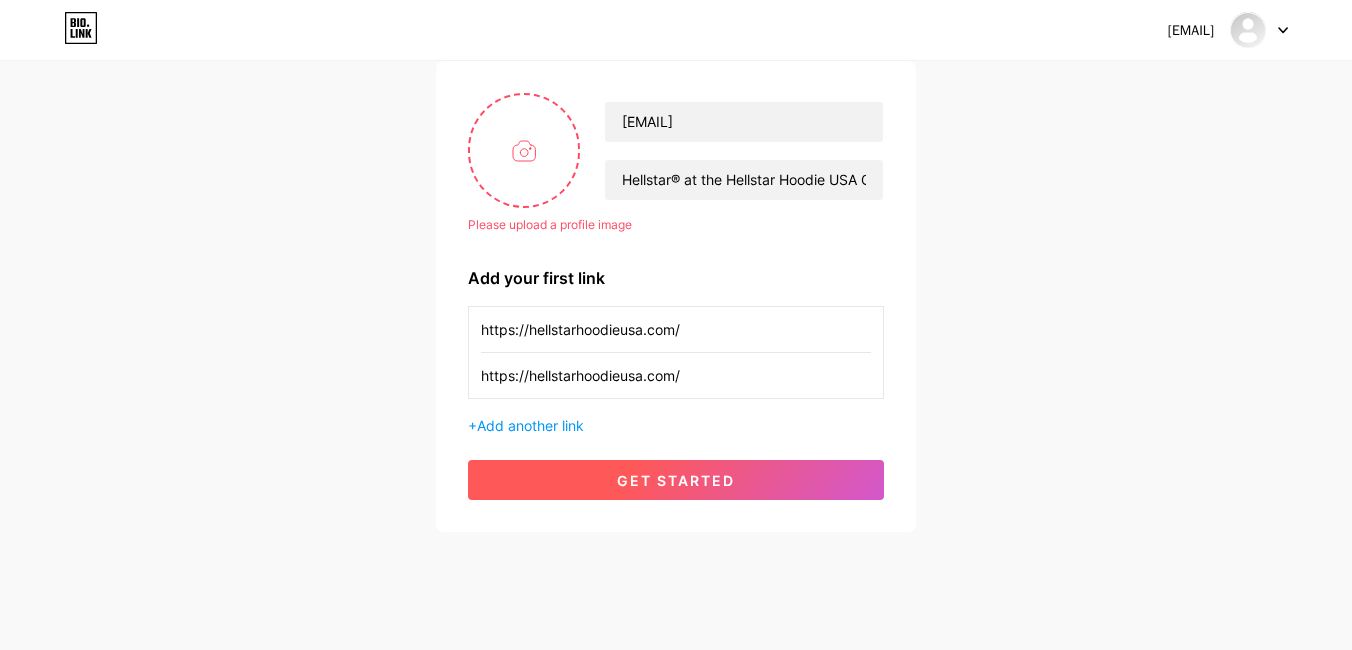 click on "get started" at bounding box center (676, 480) 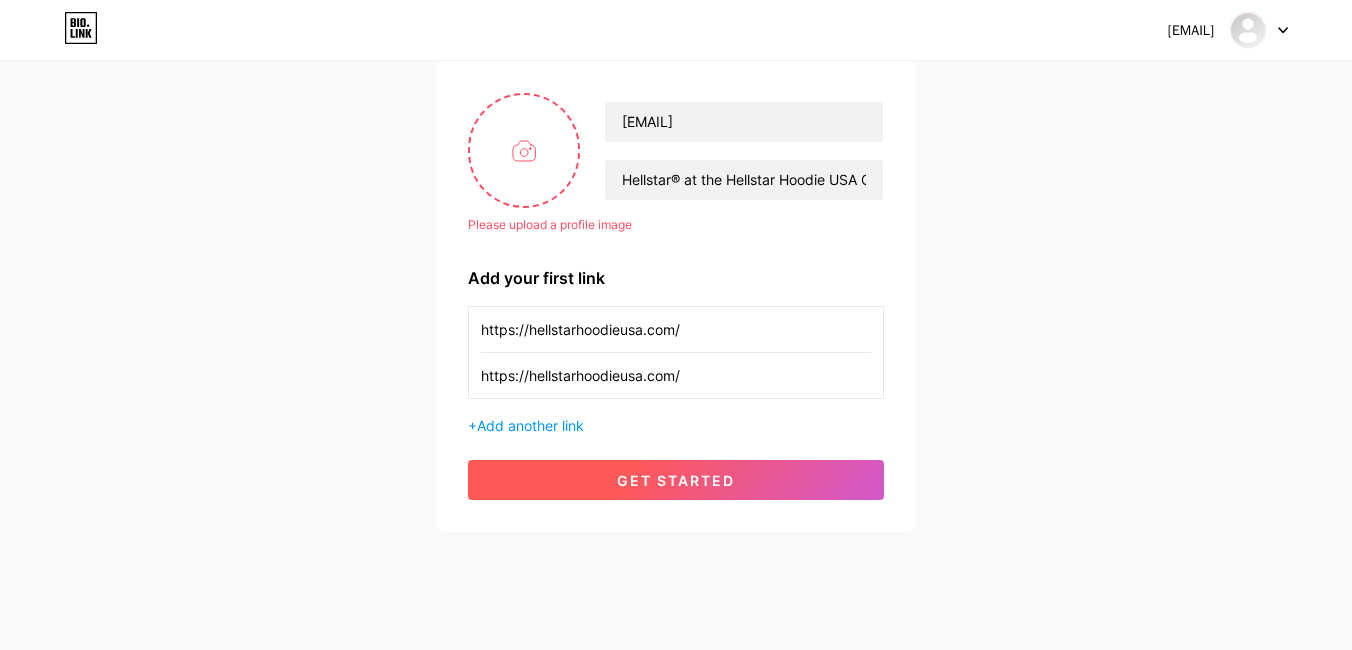 click on "get started" at bounding box center (676, 480) 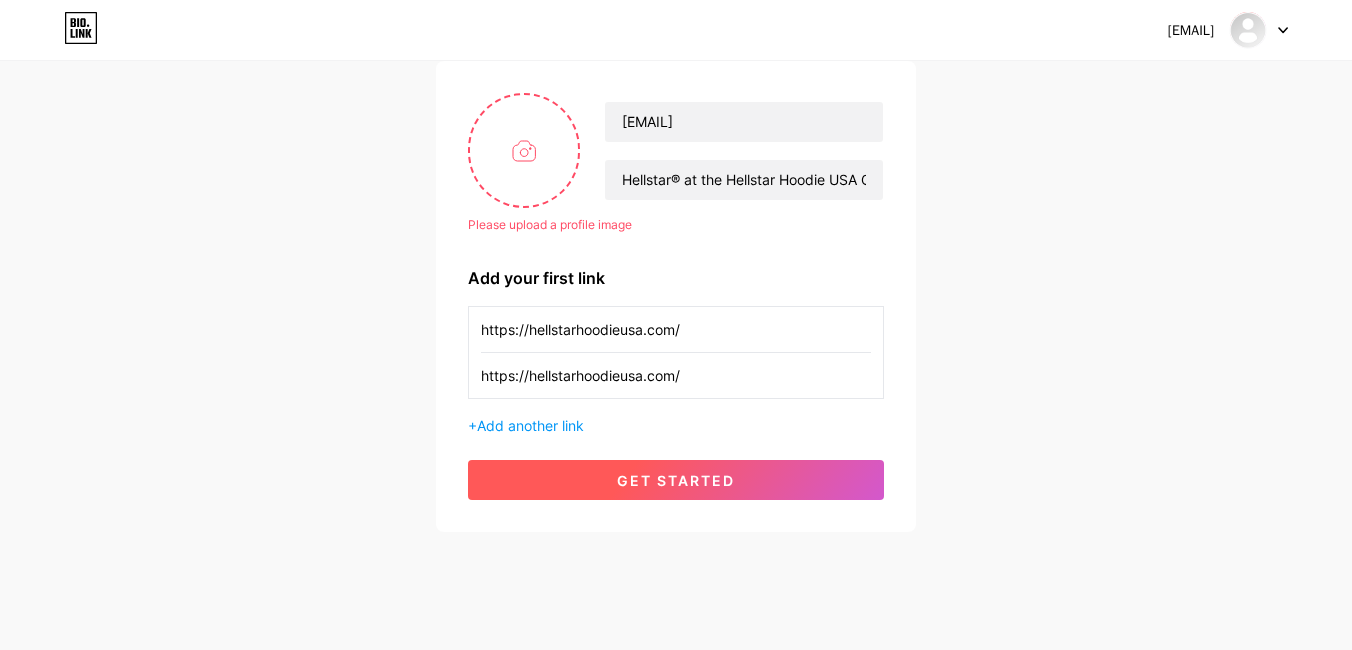 click on "get started" at bounding box center (676, 480) 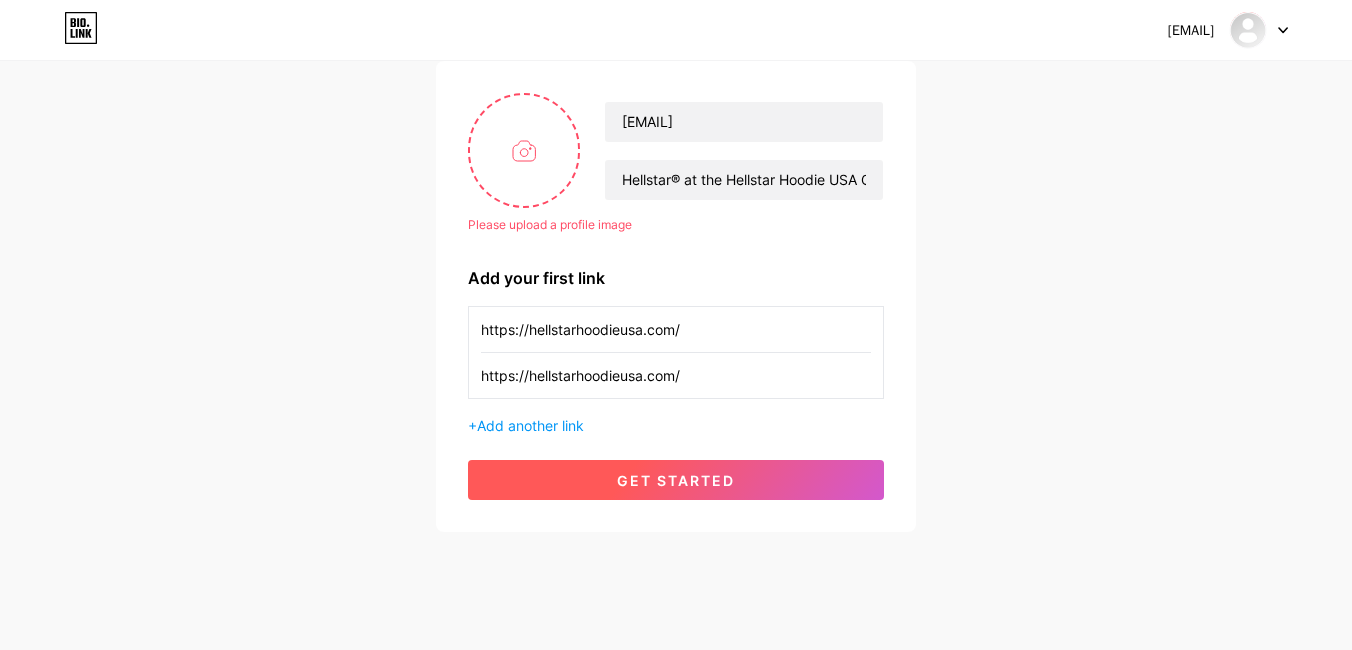 click on "get started" at bounding box center (676, 480) 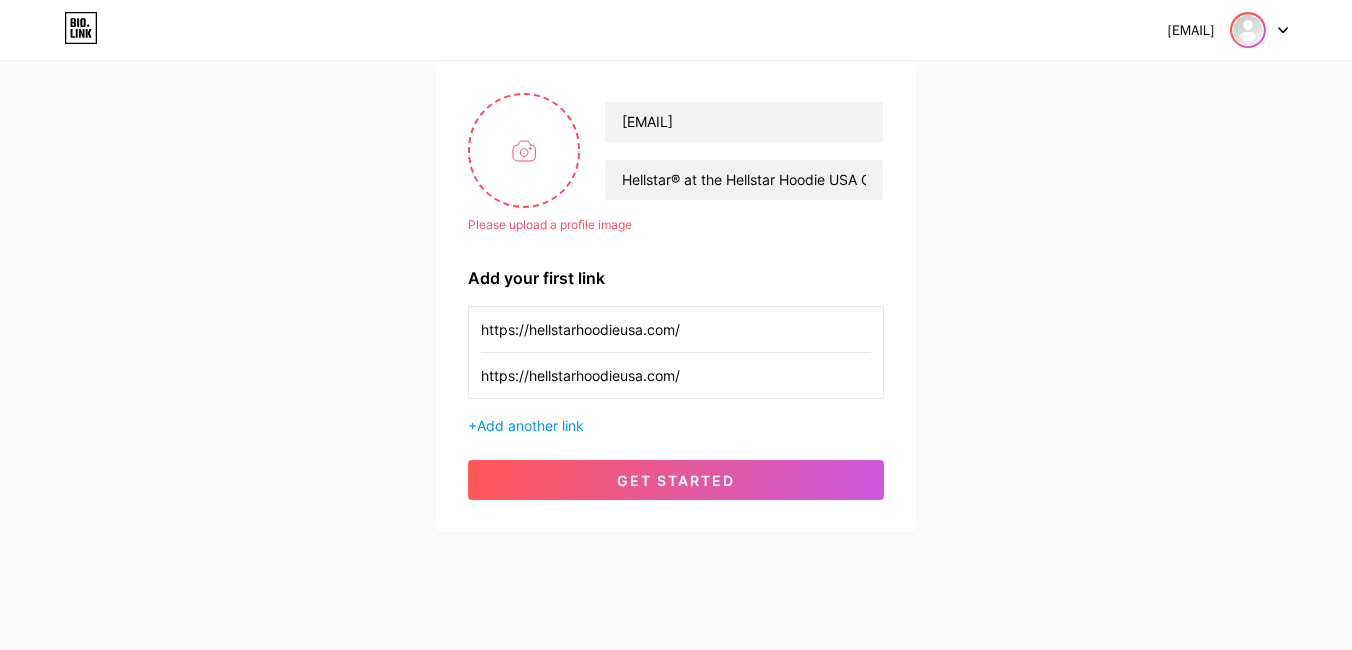 click at bounding box center (1248, 30) 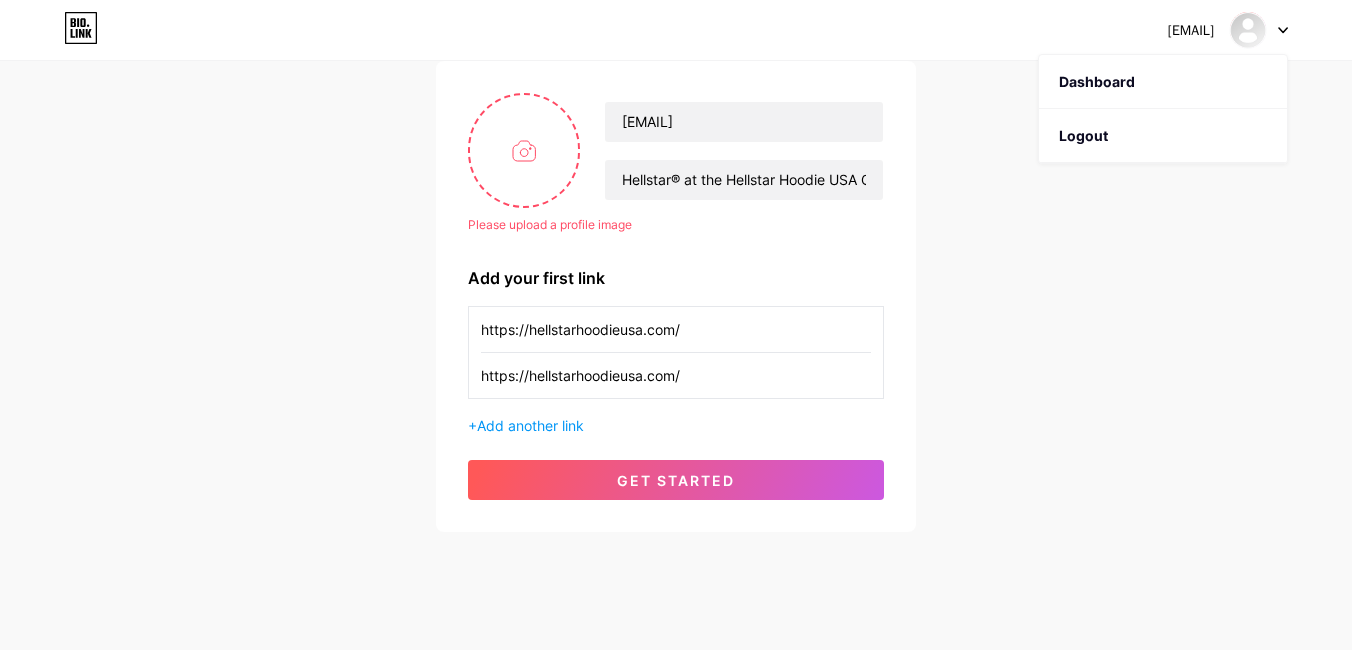 click on "[EMAIL]           Dashboard     Logout   Setup your page   Let’s setup bio.link/[USERNAME] 🎉             Please upload a profile image   [EMAIL]     Hellstar® at the Hellstar Hoodie USA Official Store Get Up To 40 Off on Hoodies, T-Shirts Sweatpants Big Discounts with Fast Shipping Worldwide   Please upload a profile image   Add your first link   https://hellstarhoodieusa.com/   https://hellstarhoodieusa.com/
+  Add another link     get started" at bounding box center [676, 226] 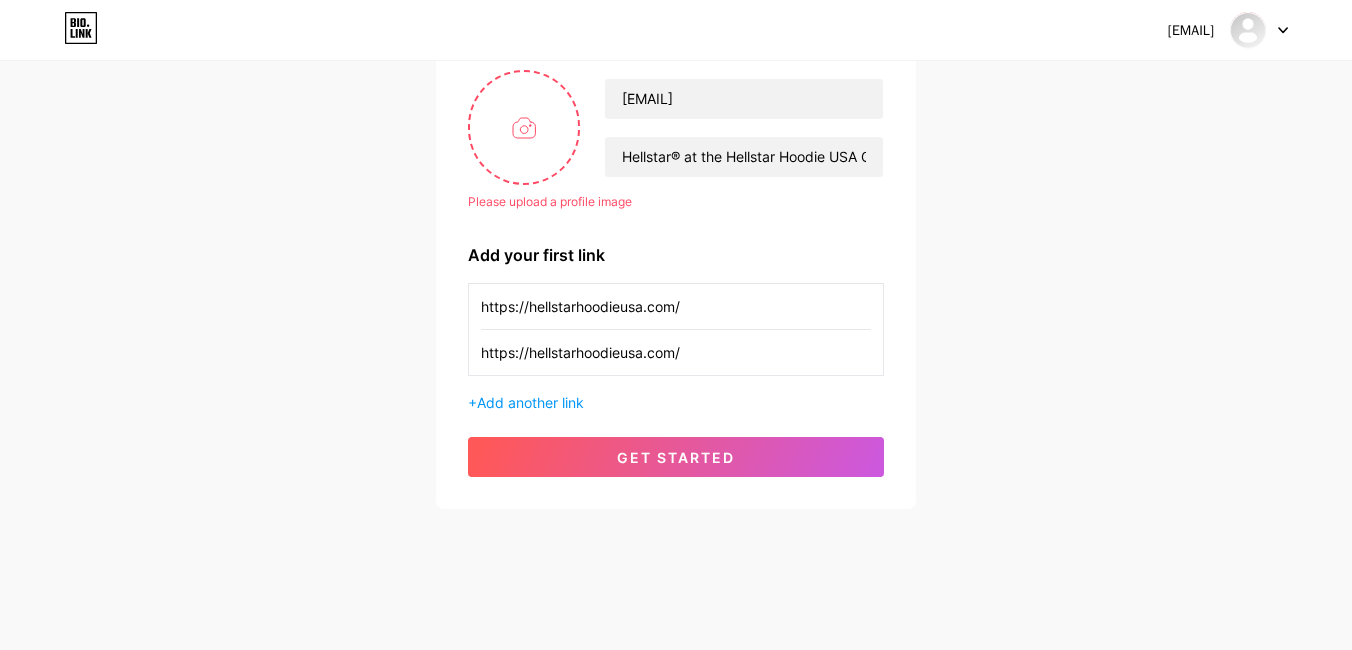scroll, scrollTop: 169, scrollLeft: 0, axis: vertical 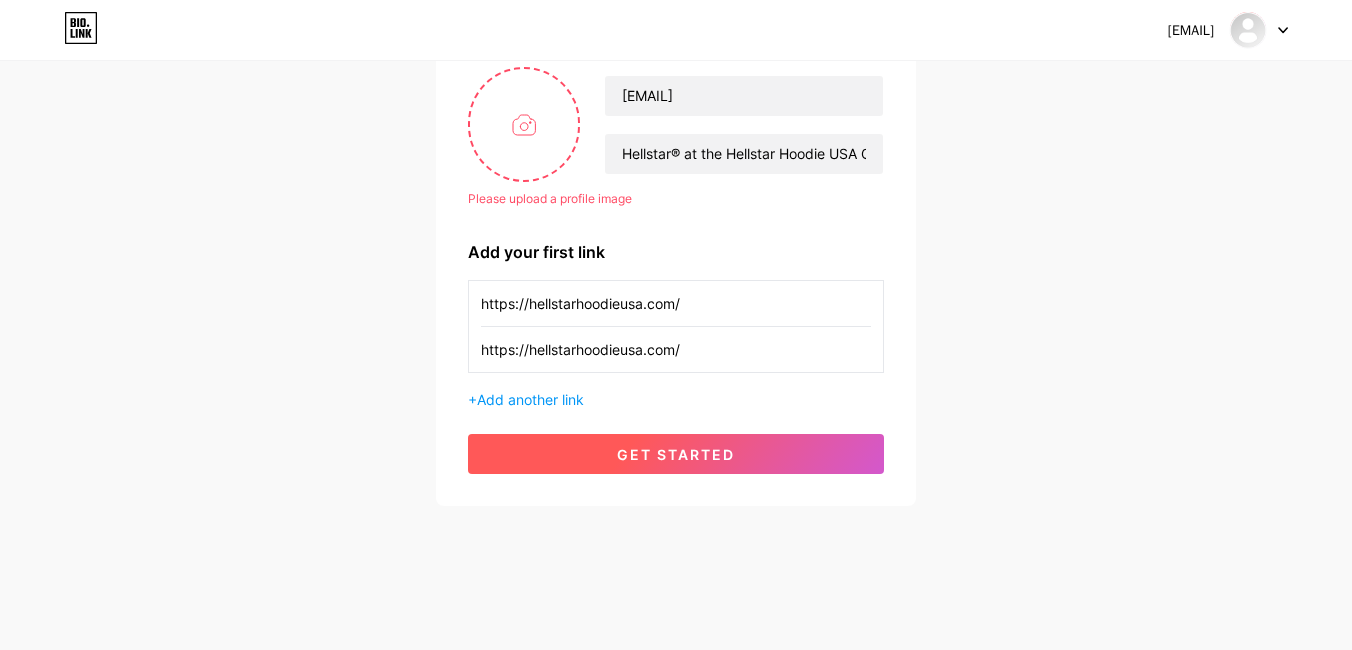 click on "get started" at bounding box center (676, 454) 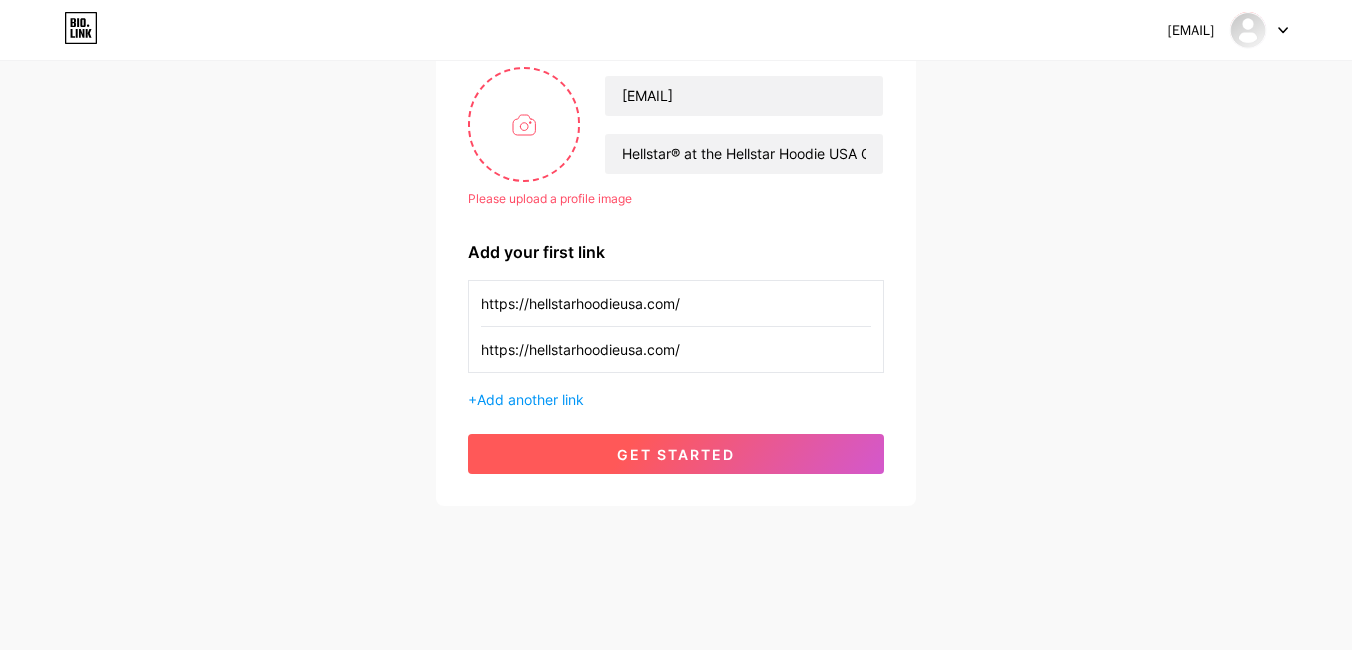 click on "get started" at bounding box center (676, 454) 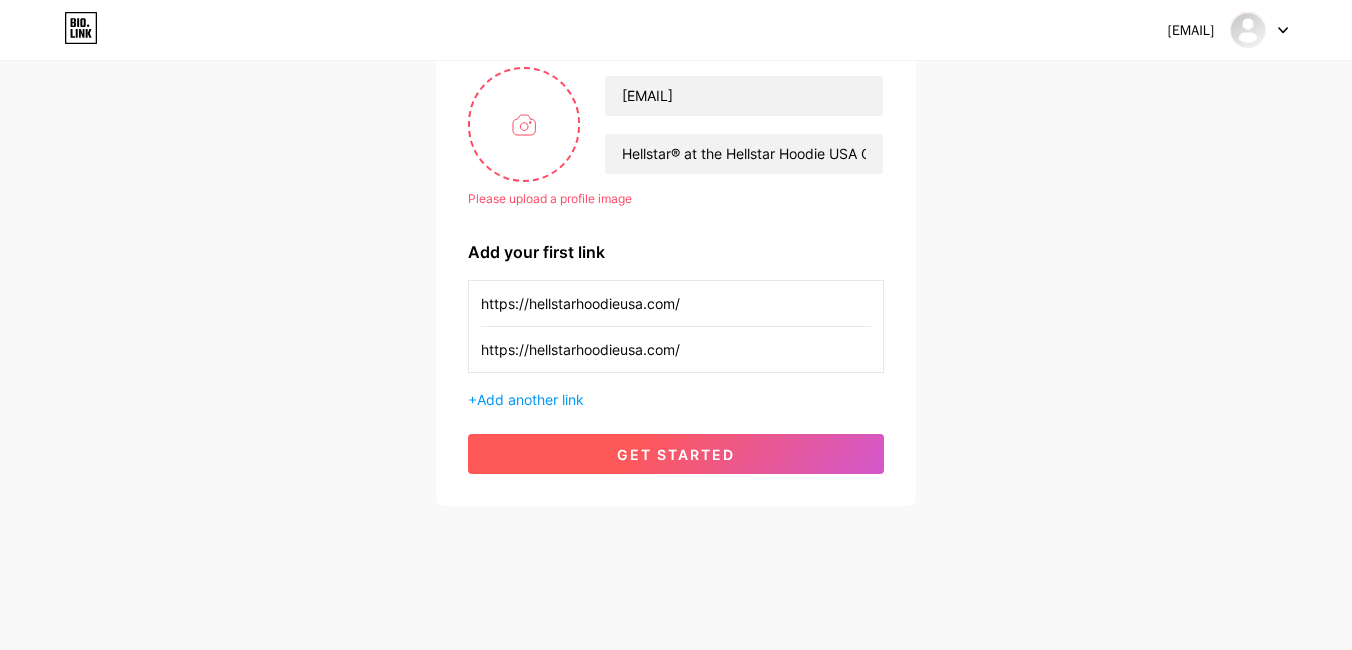 click on "get started" at bounding box center (676, 454) 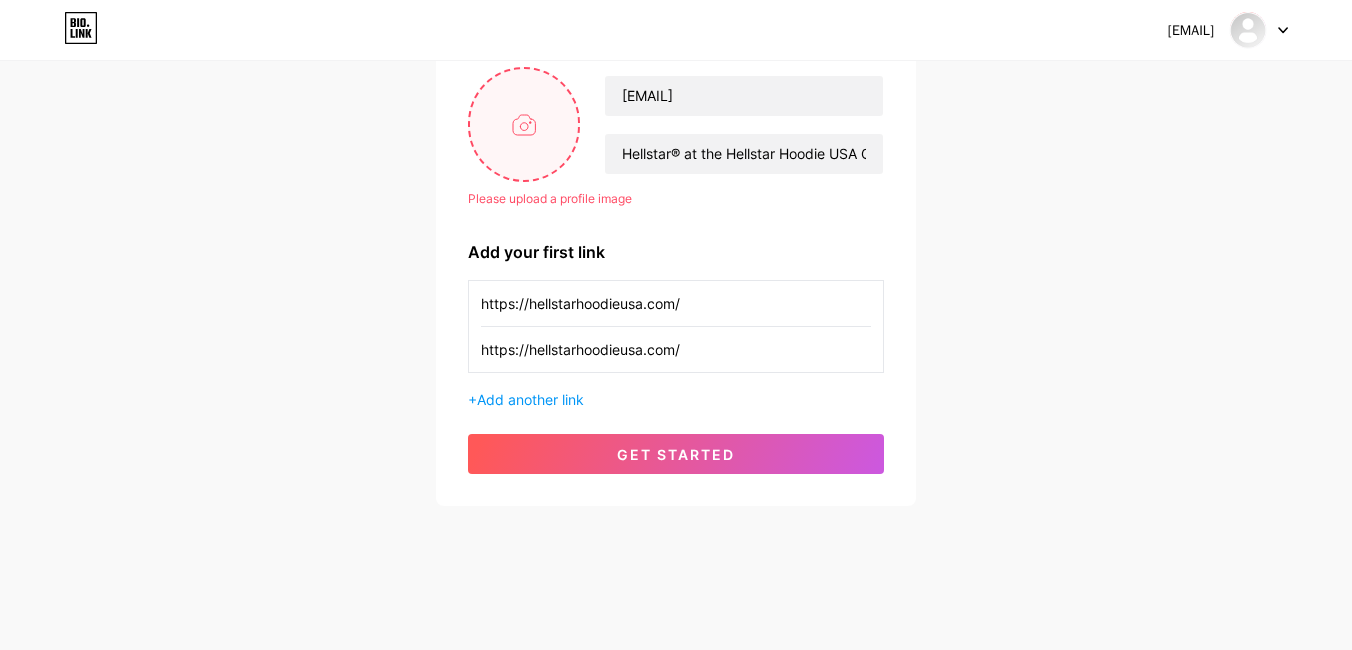 click at bounding box center (524, 124) 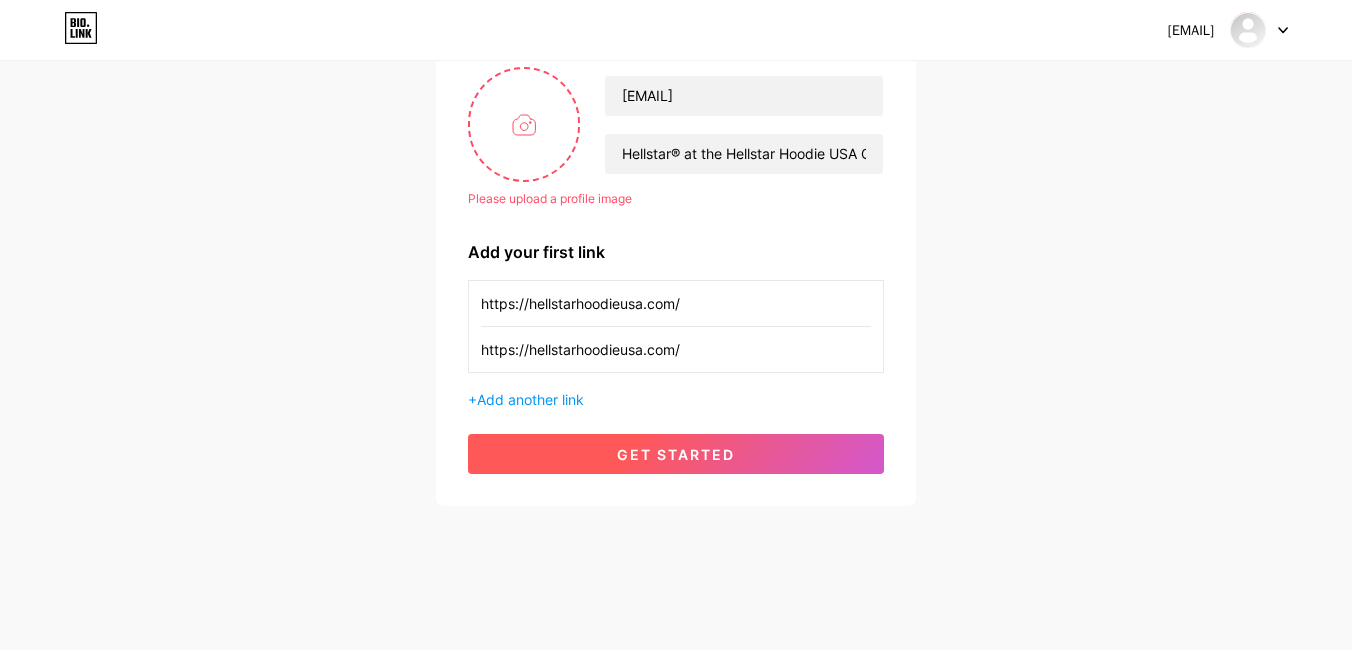 click on "get started" at bounding box center [676, 454] 